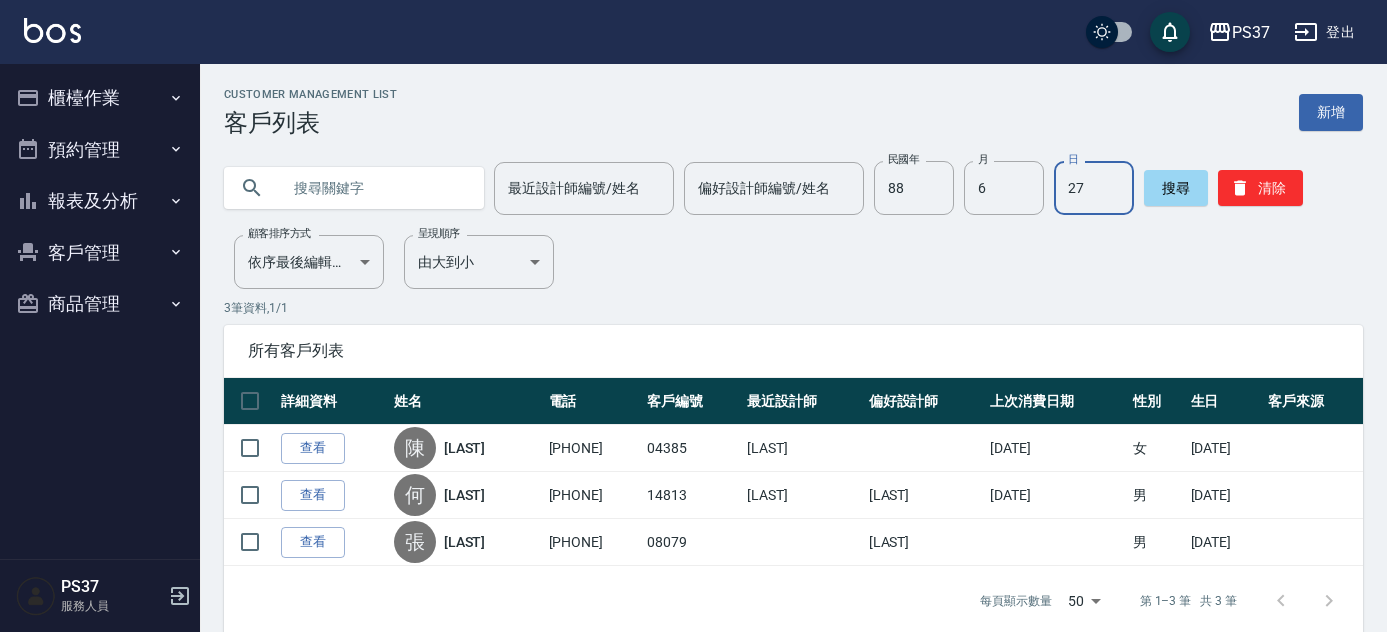 scroll, scrollTop: 0, scrollLeft: 0, axis: both 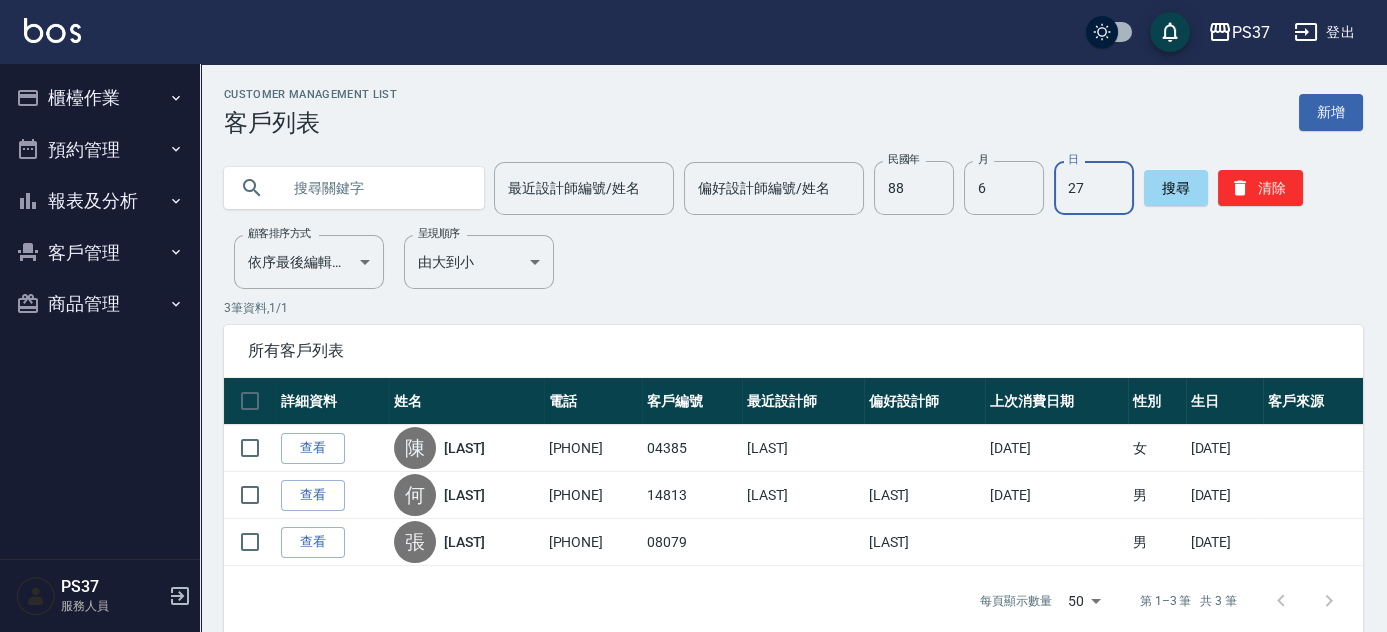 click on "報表及分析" at bounding box center [100, 201] 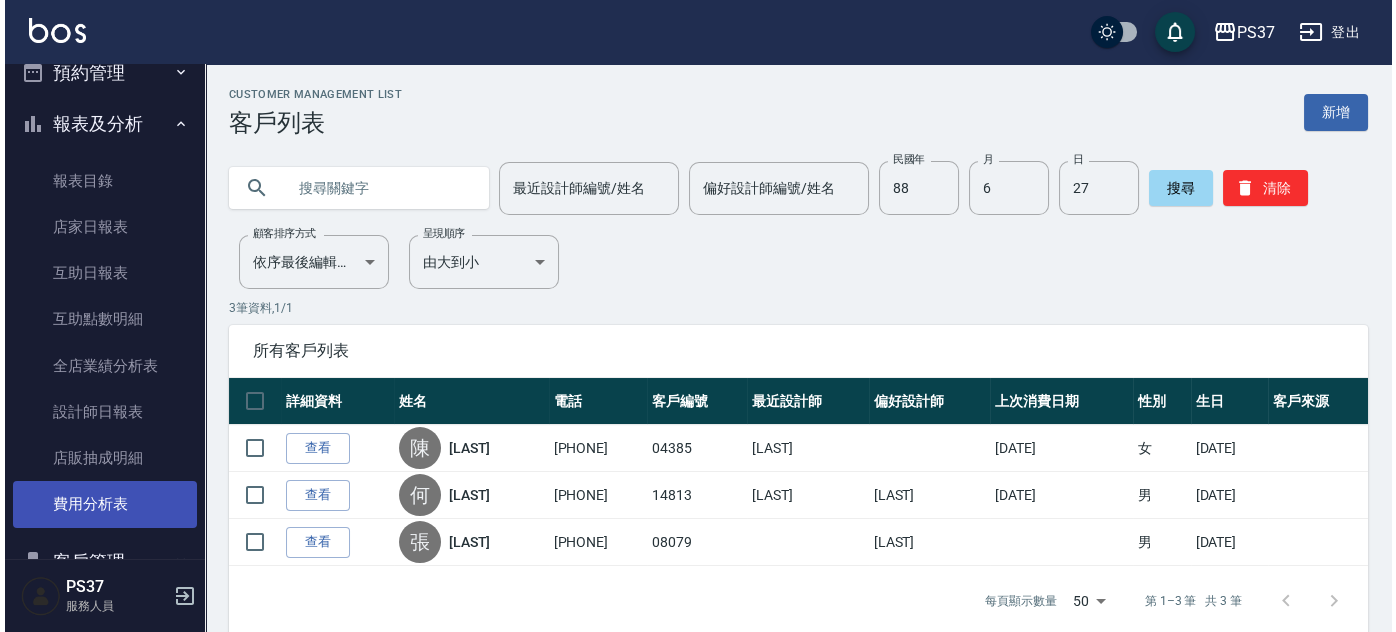 scroll, scrollTop: 180, scrollLeft: 0, axis: vertical 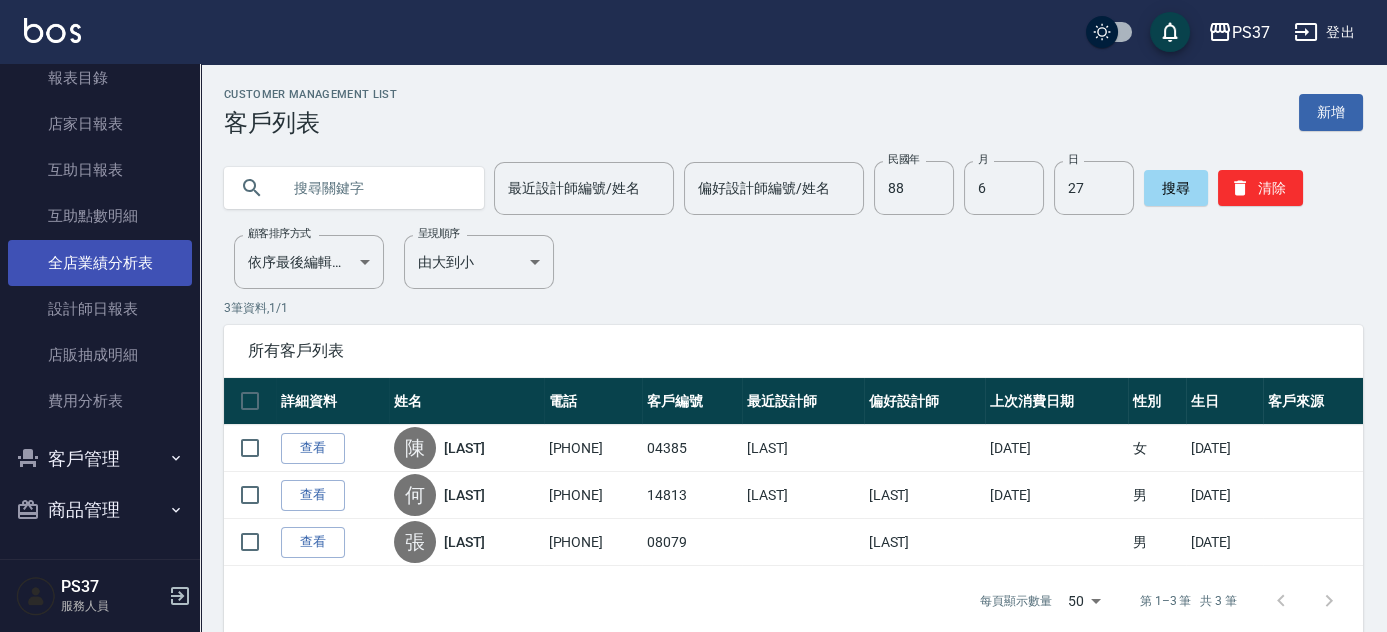 click on "全店業績分析表" at bounding box center (100, 263) 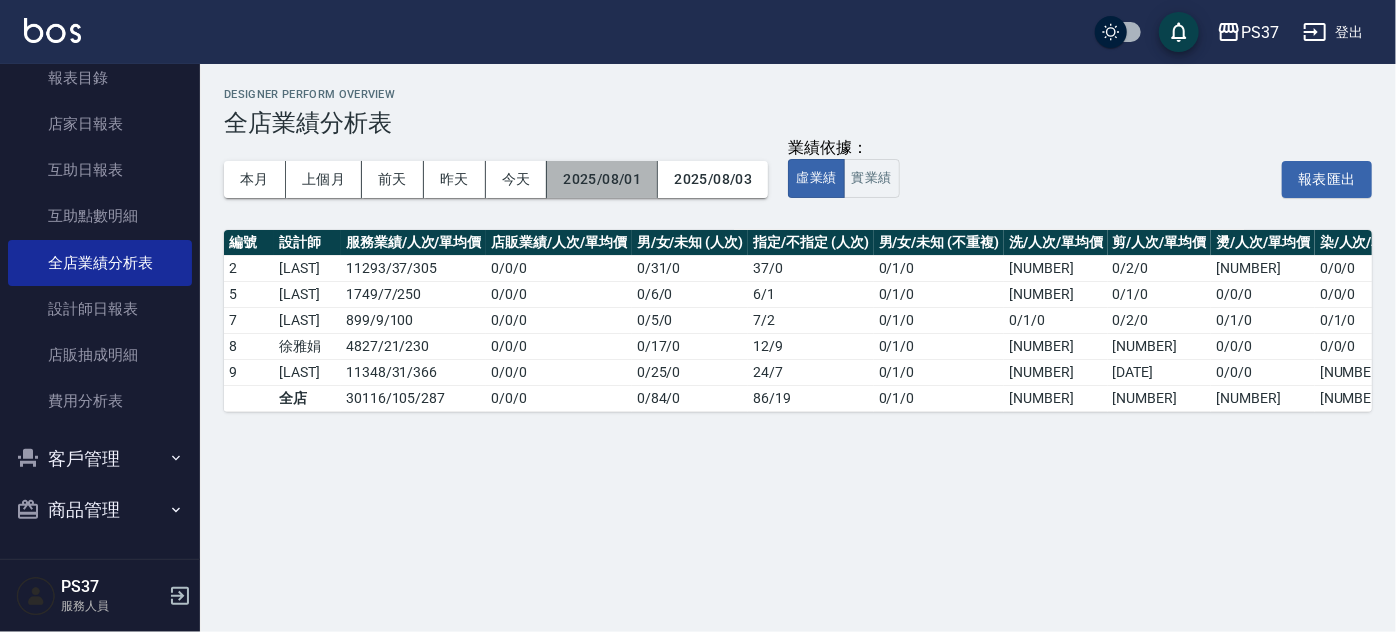 click on "2025/08/01" at bounding box center [602, 179] 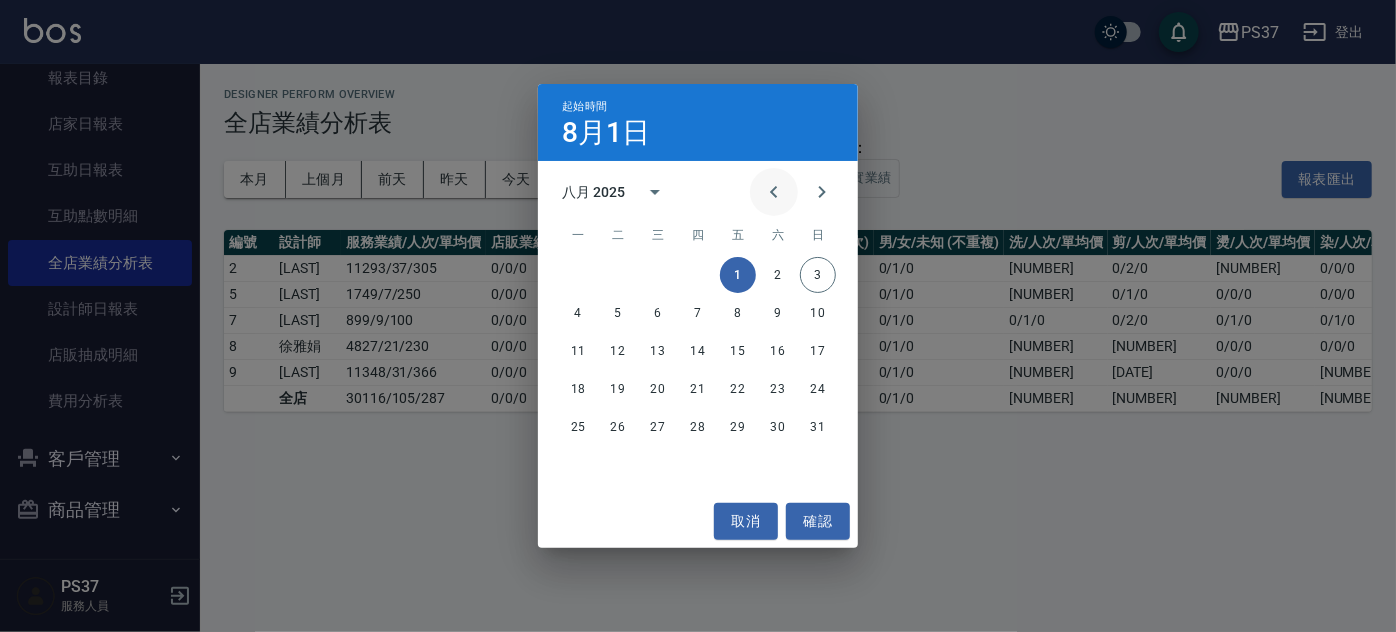 click 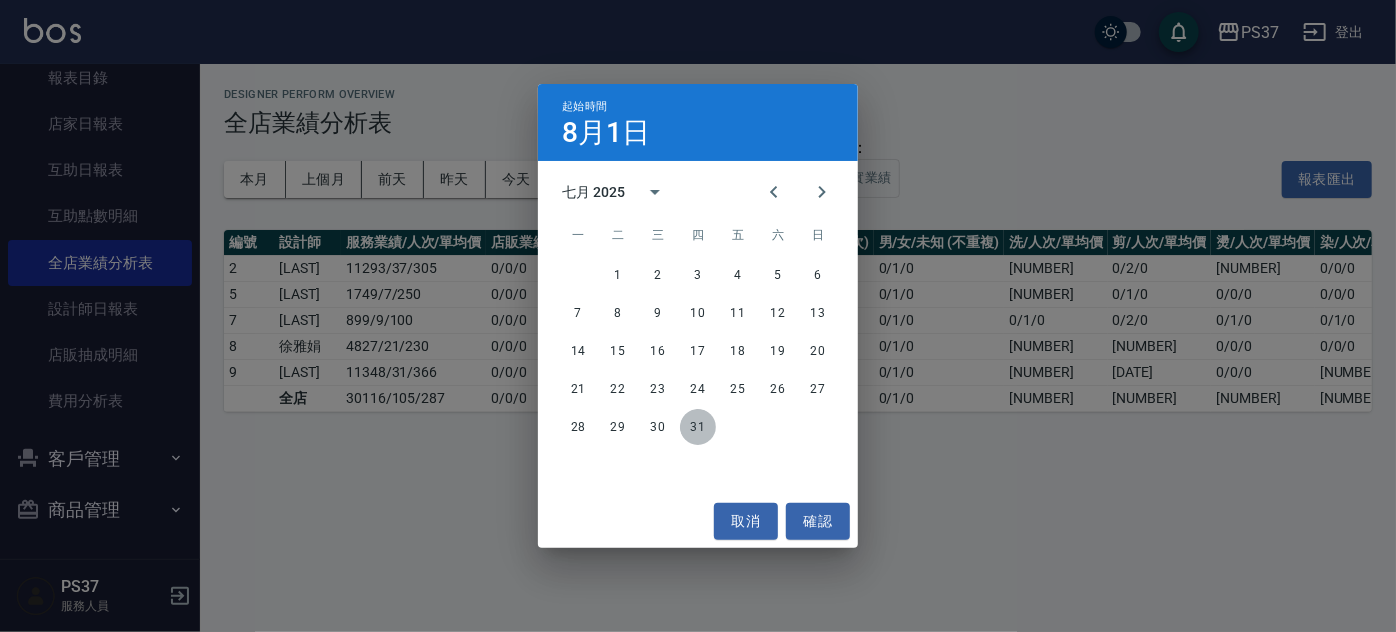 click on "31" at bounding box center [698, 427] 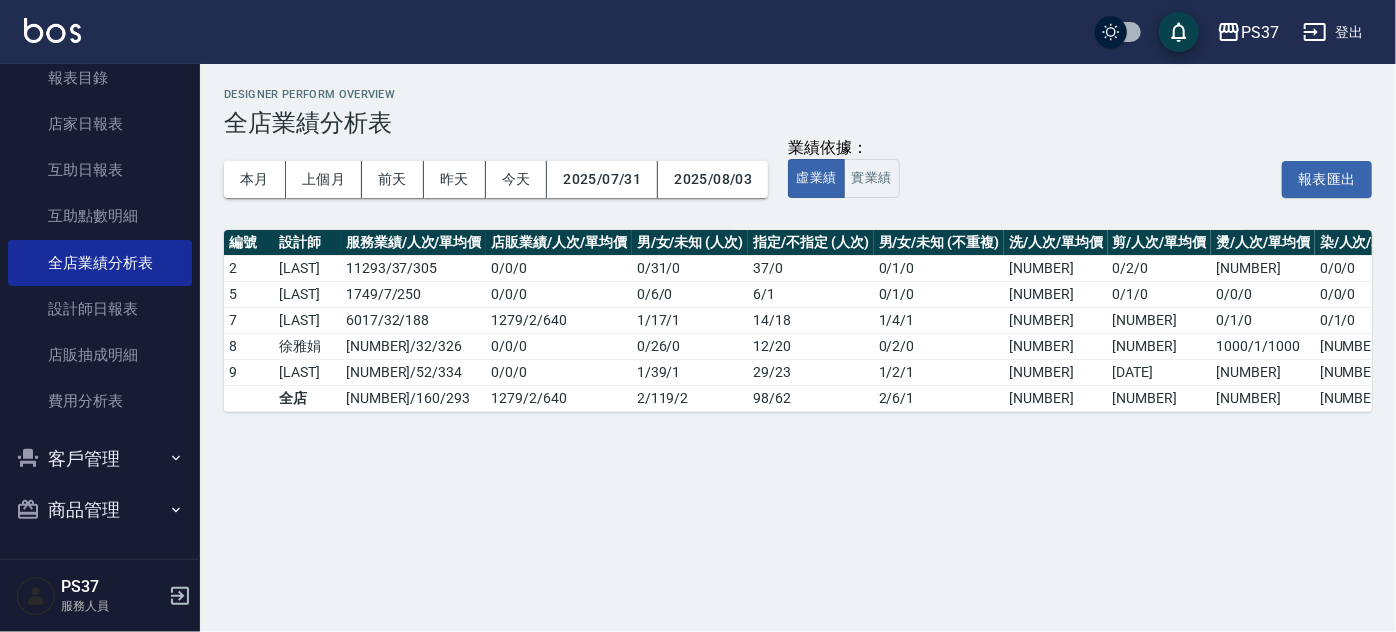 click on "本月 上個月 前天 昨天 今天 [DATE] [DATE]" at bounding box center [496, 179] 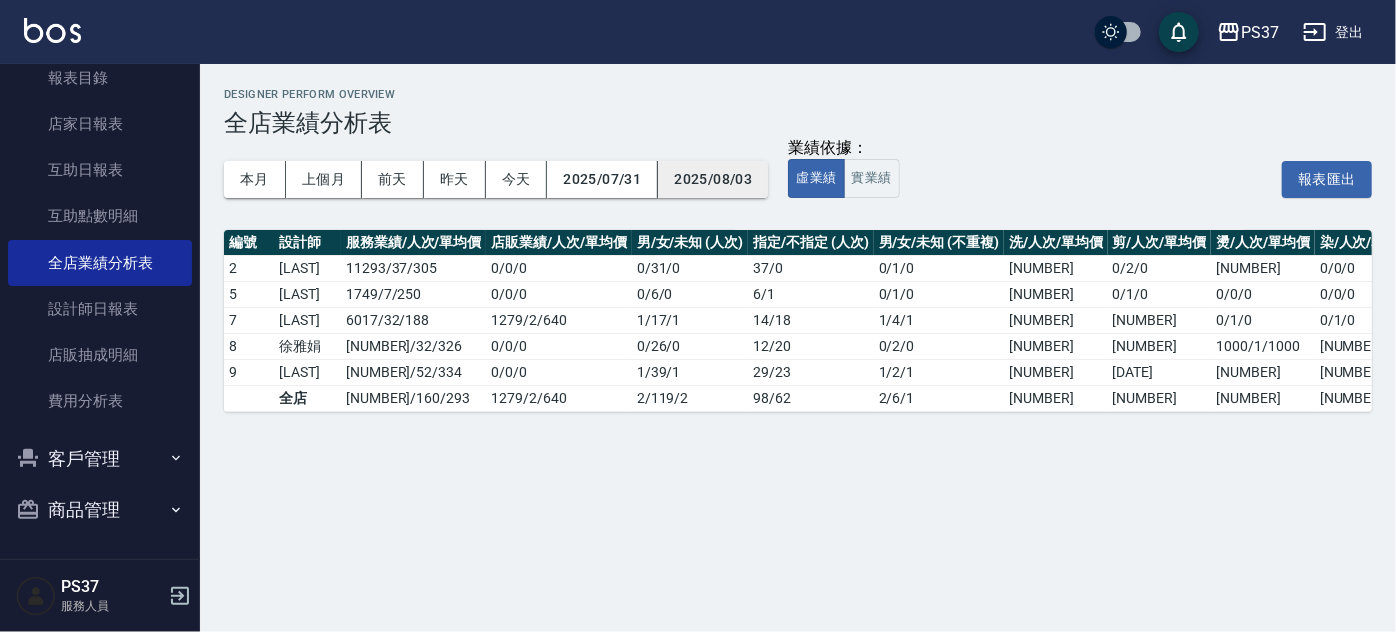 click on "2025/08/03" at bounding box center (713, 179) 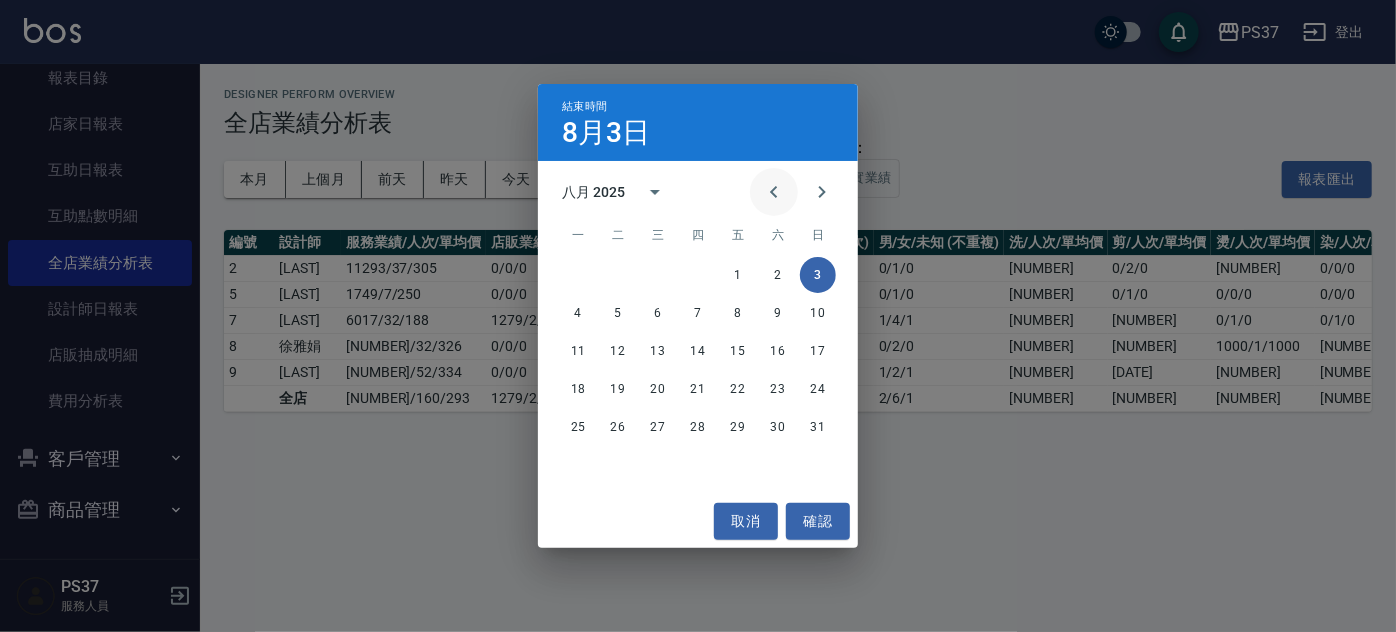 click 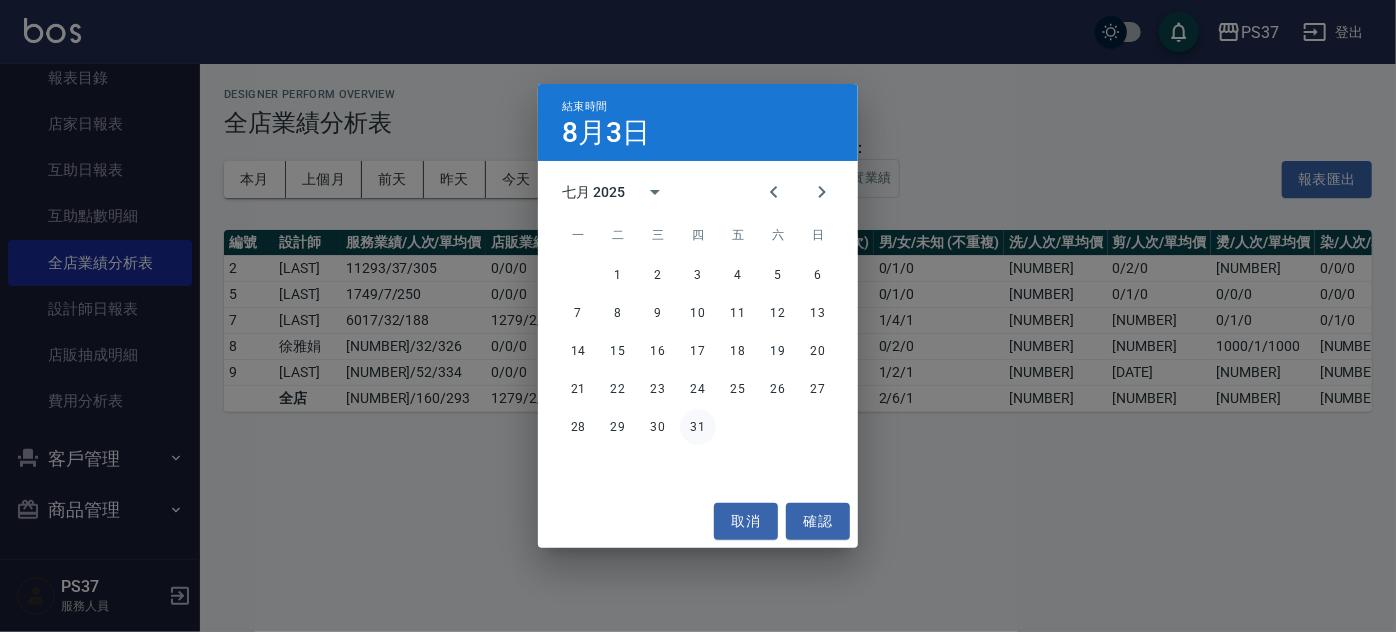 click on "31" at bounding box center (698, 427) 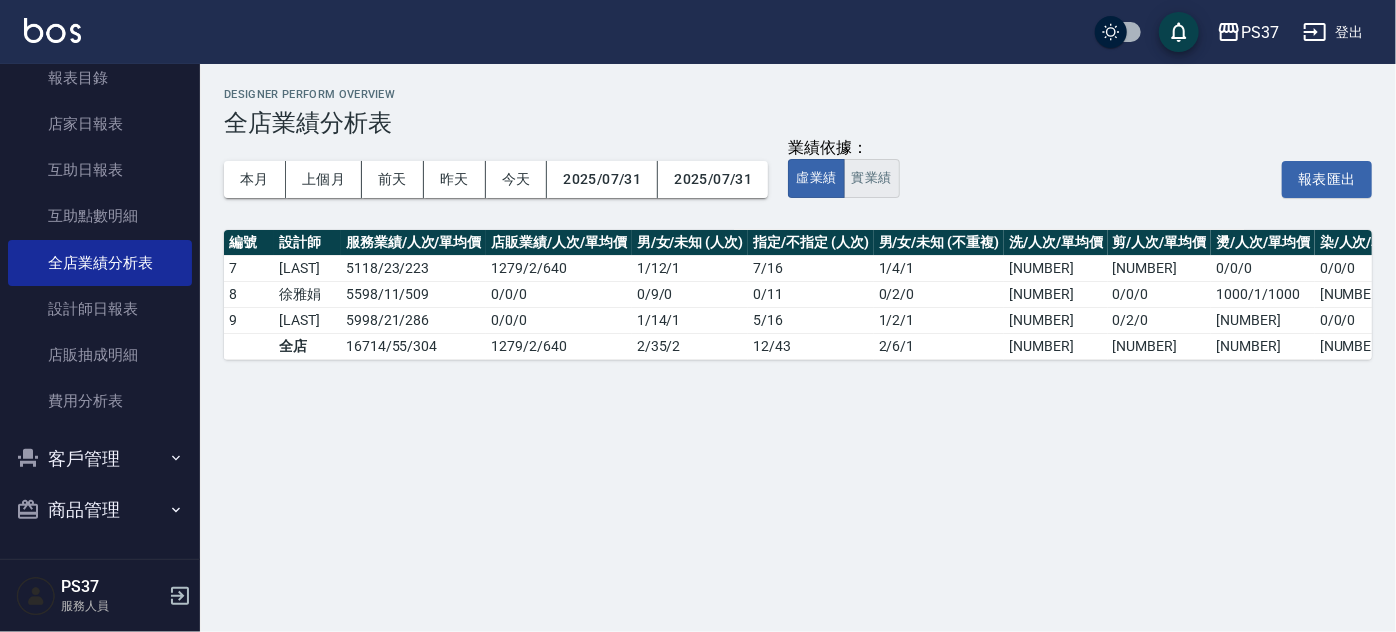 click on "實業績" at bounding box center [872, 178] 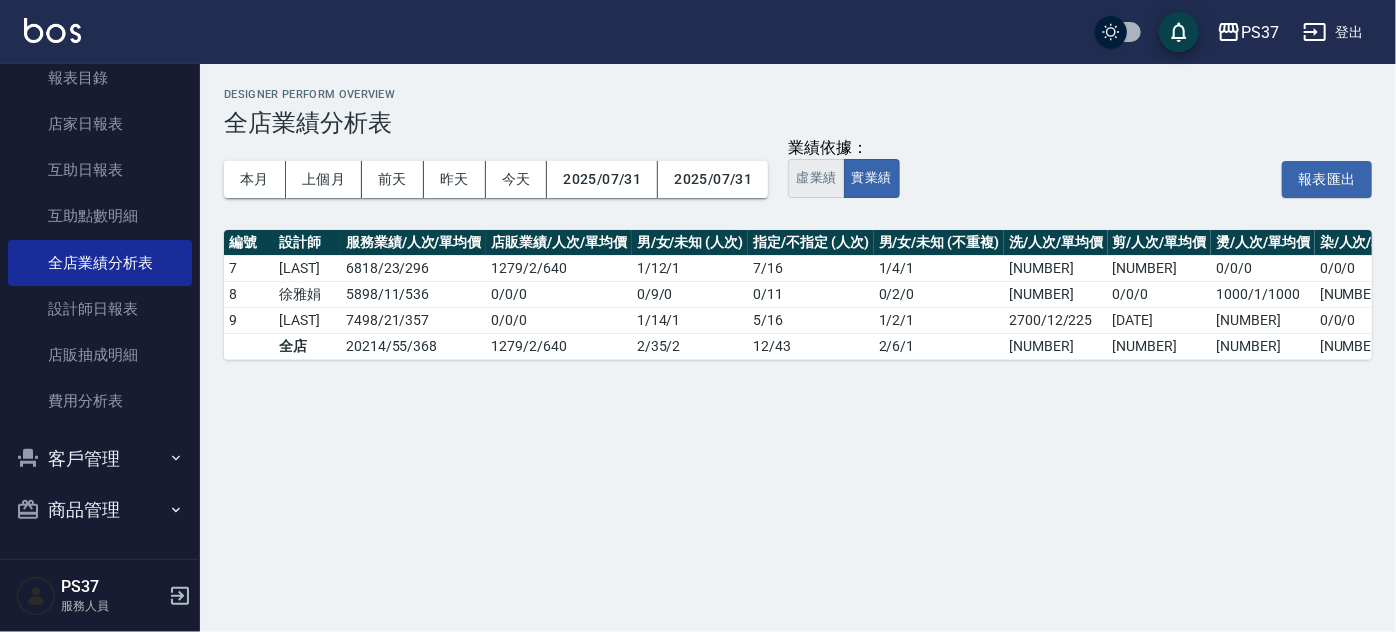 click on "虛業績" at bounding box center (816, 178) 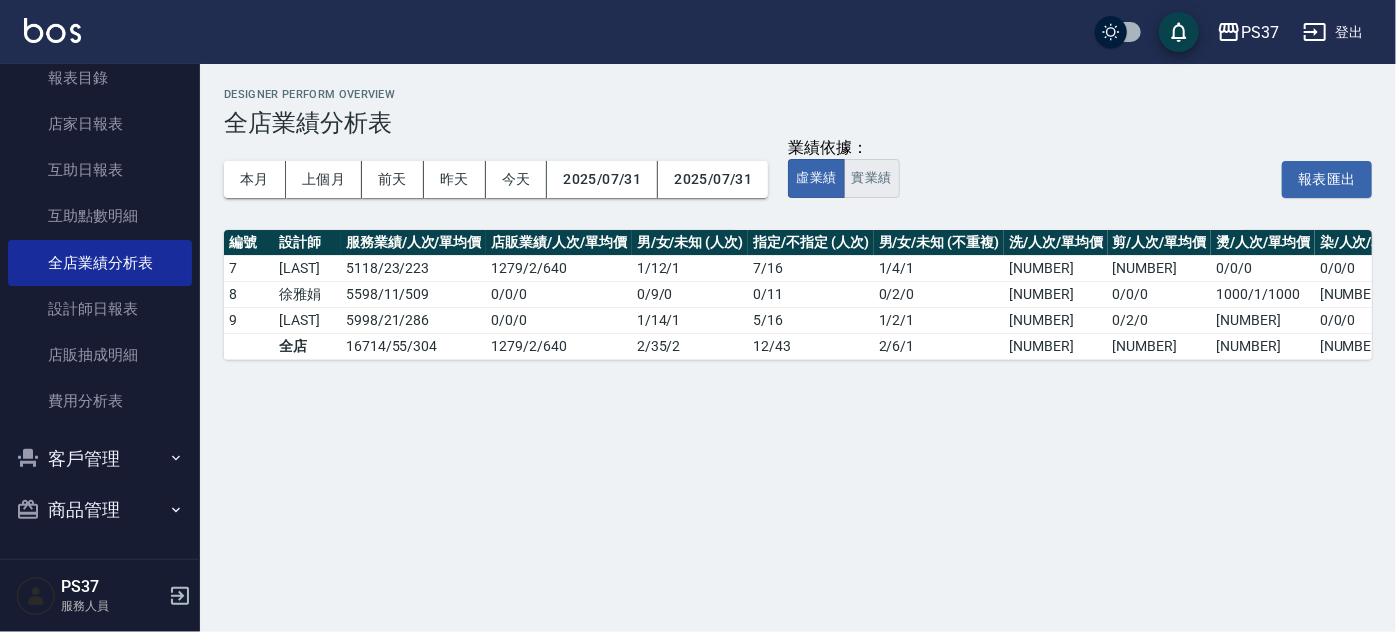 click on "實業績" at bounding box center (872, 178) 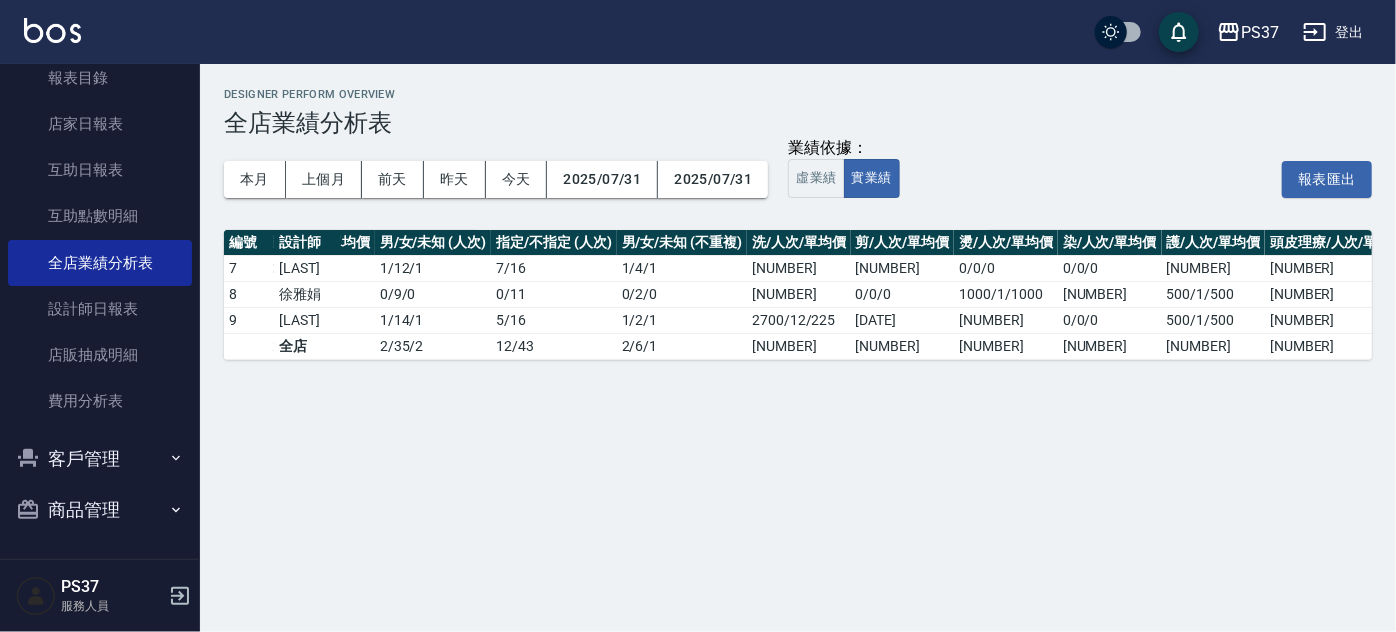 scroll, scrollTop: 0, scrollLeft: 300, axis: horizontal 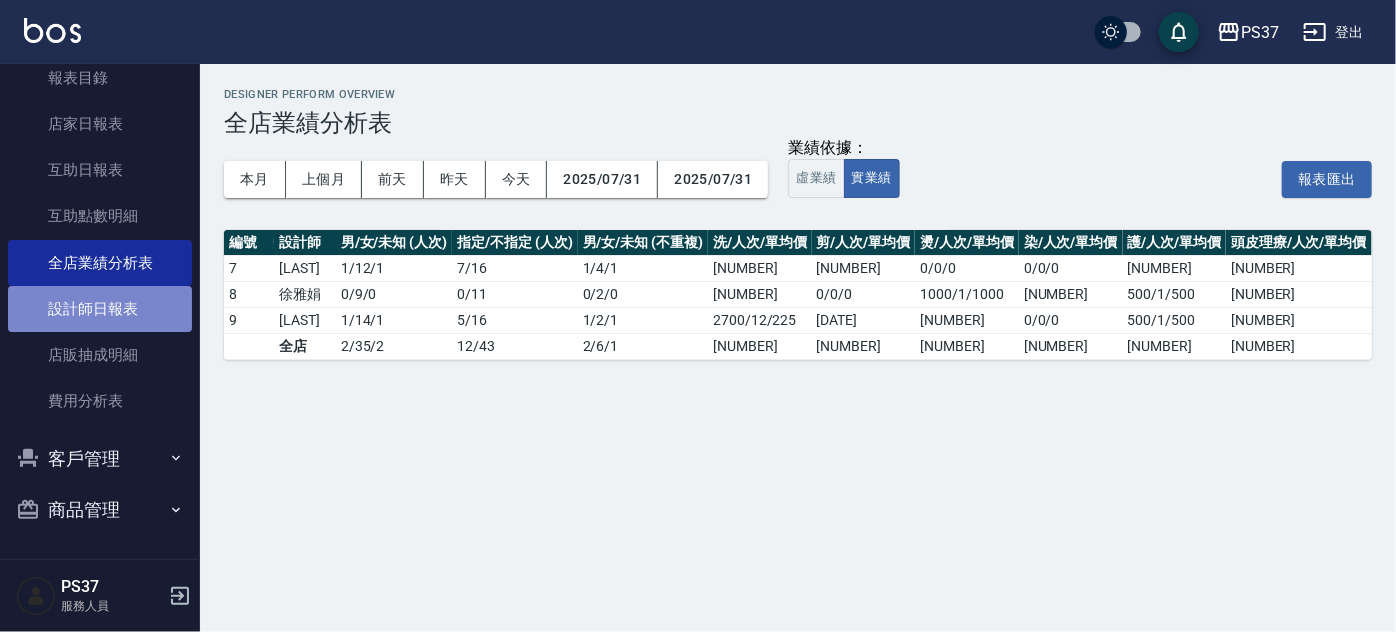 click on "設計師日報表" at bounding box center [100, 309] 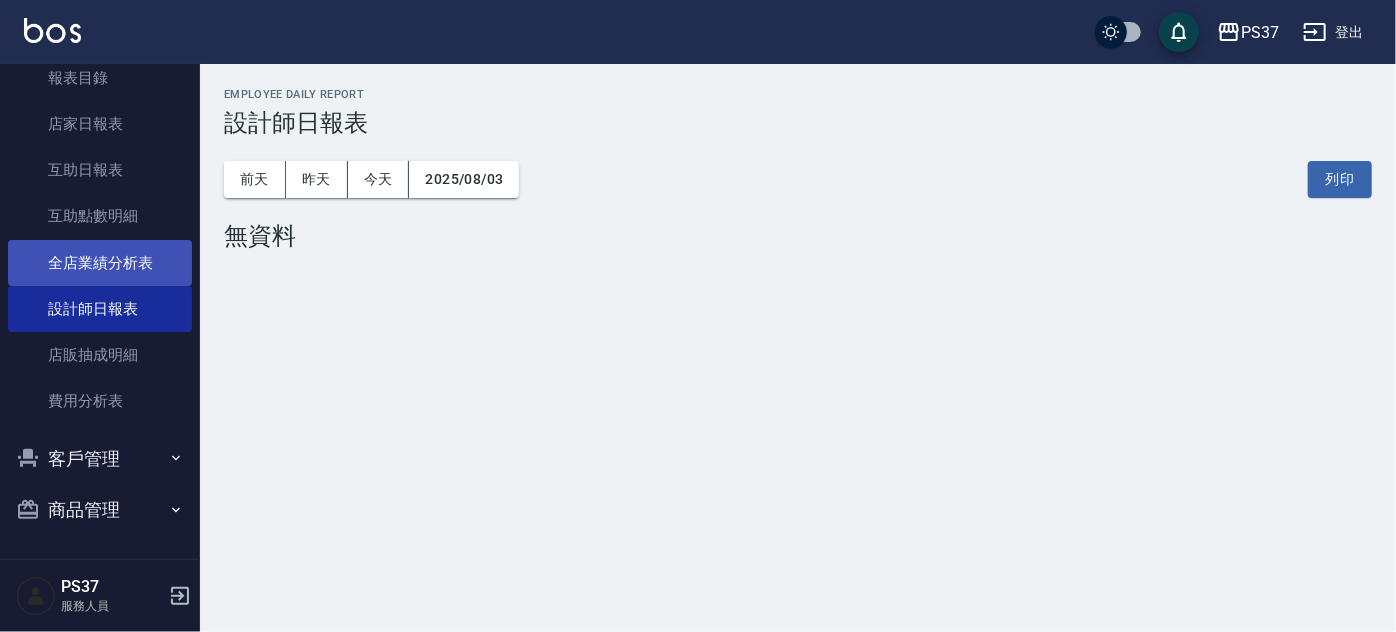 click on "全店業績分析表" at bounding box center [100, 263] 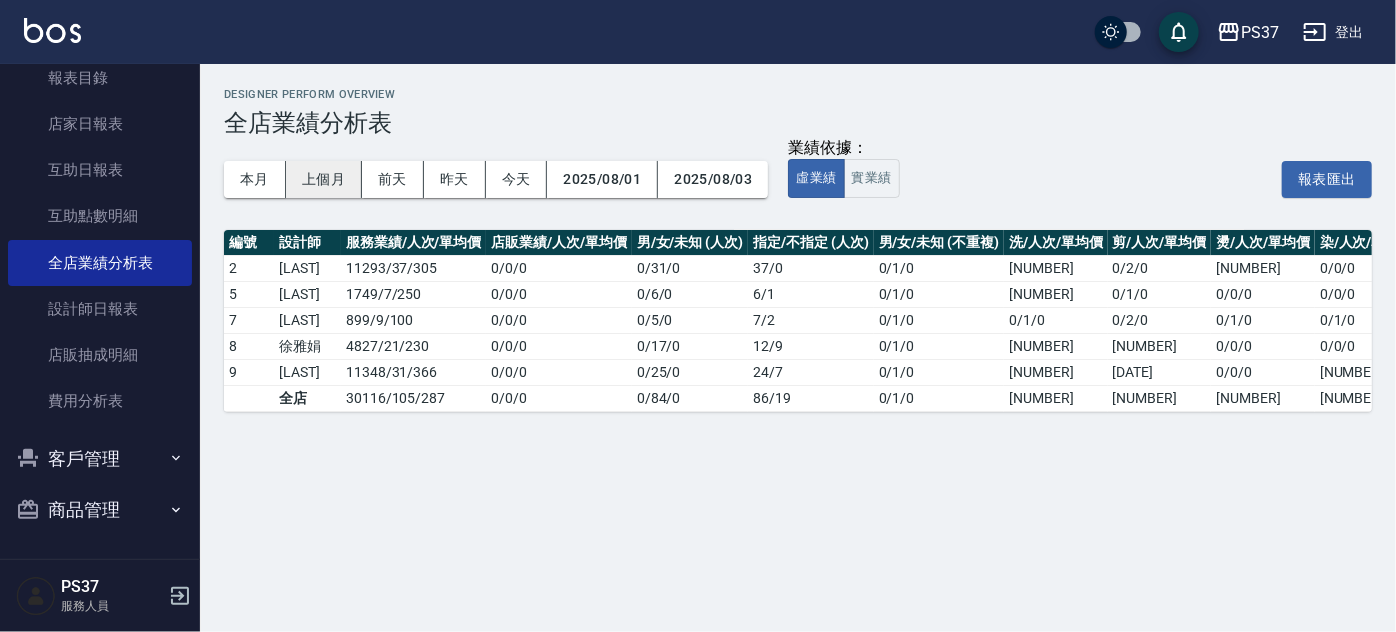 click on "上個月" at bounding box center [324, 179] 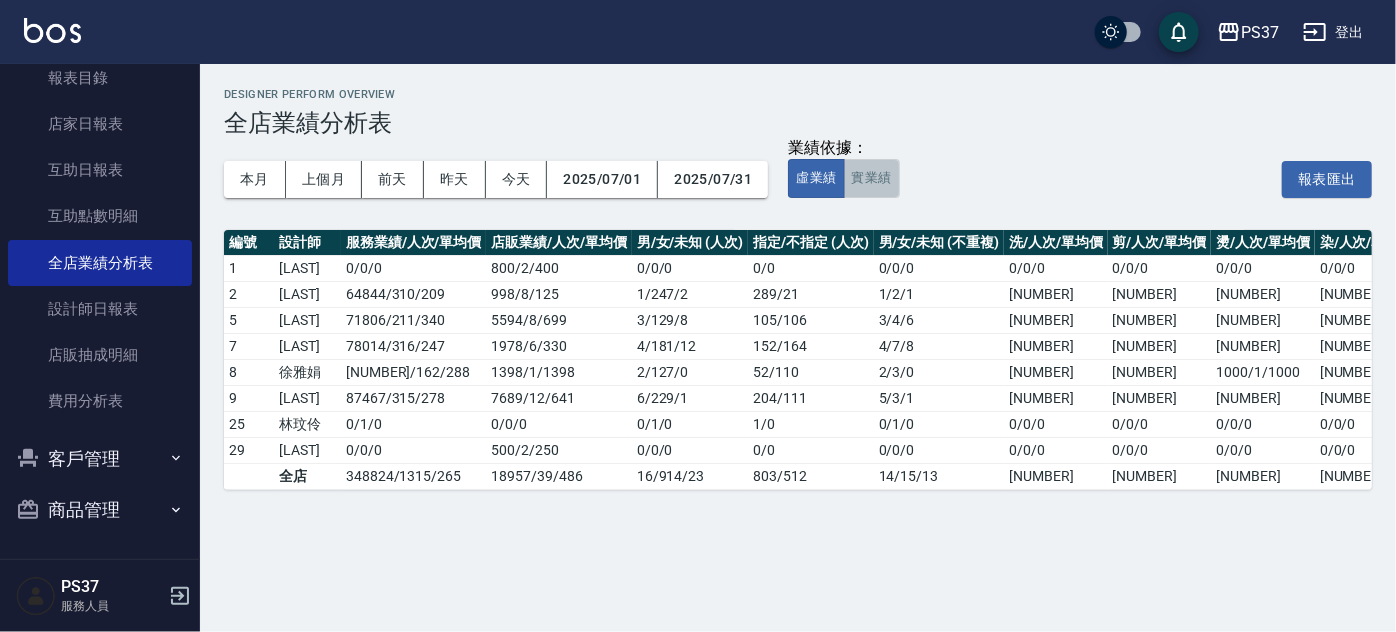 click on "實業績" at bounding box center (872, 178) 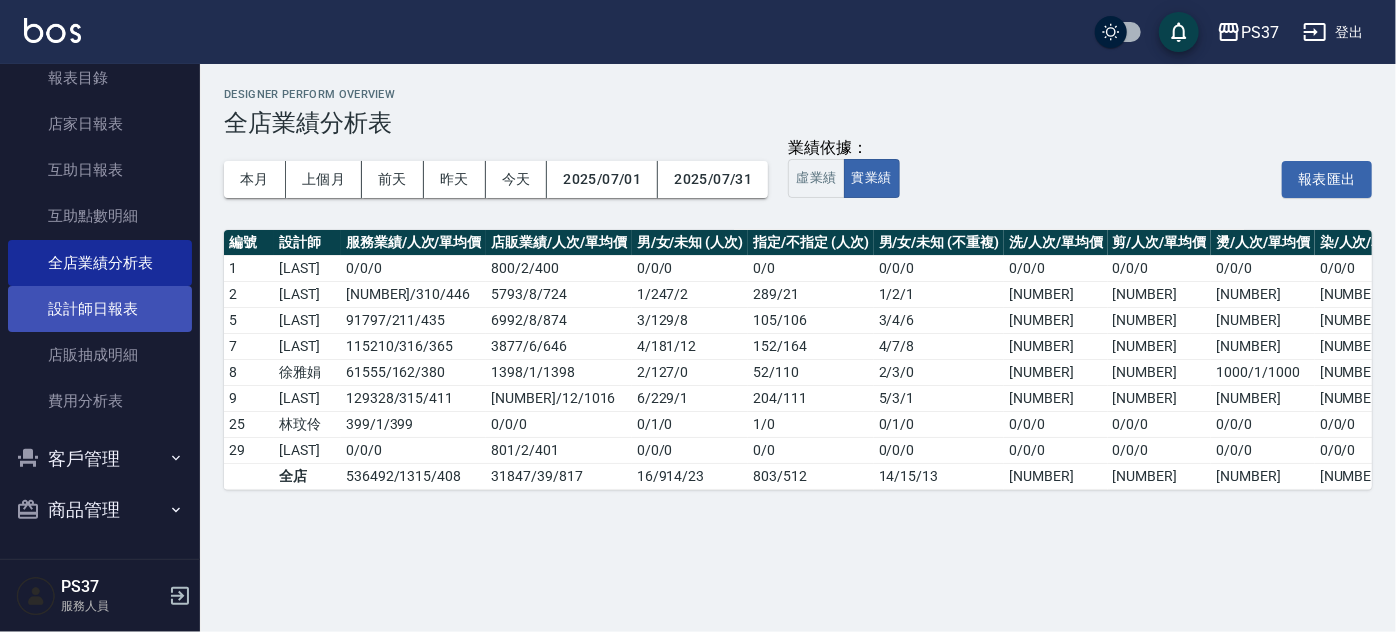 click on "設計師日報表" at bounding box center (100, 309) 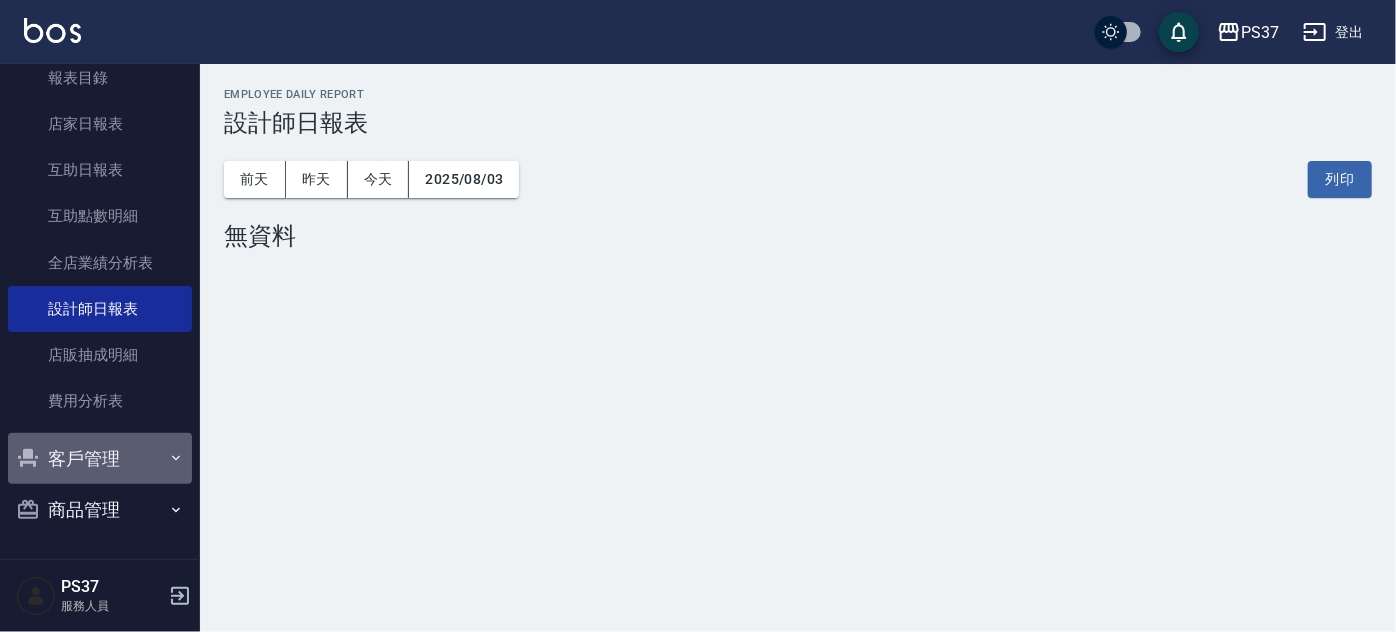 click on "客戶管理" at bounding box center [100, 459] 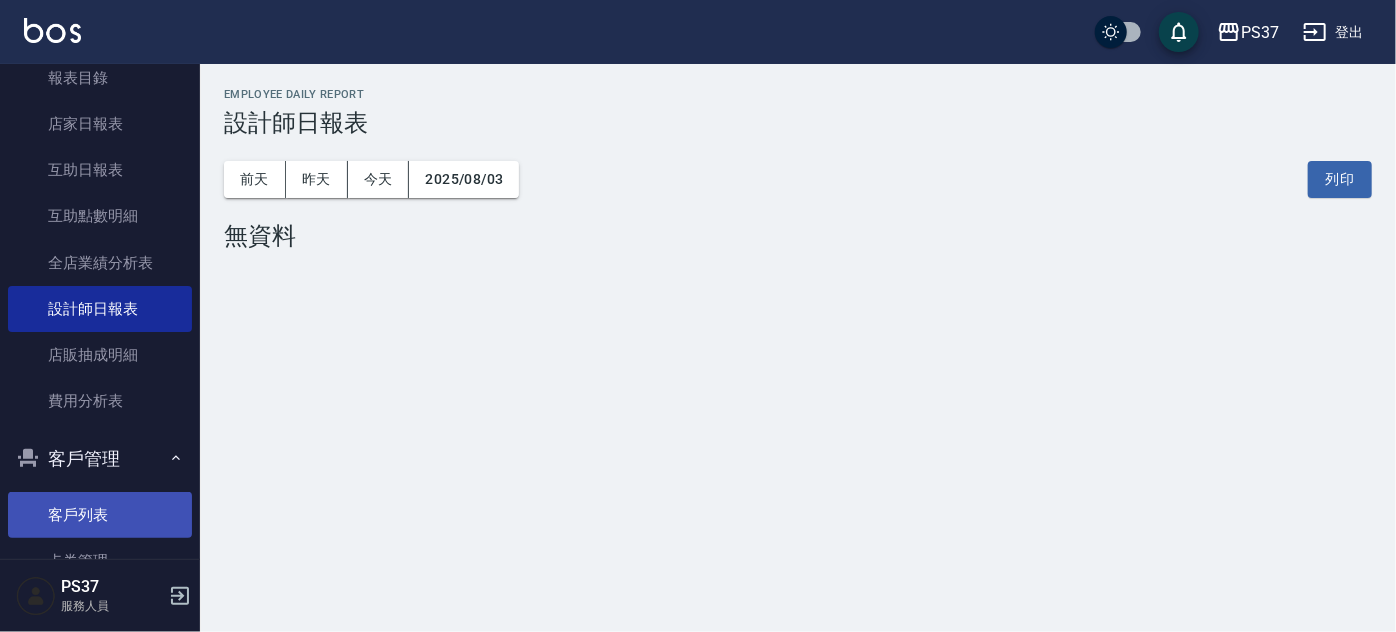 click on "客戶列表" at bounding box center [100, 515] 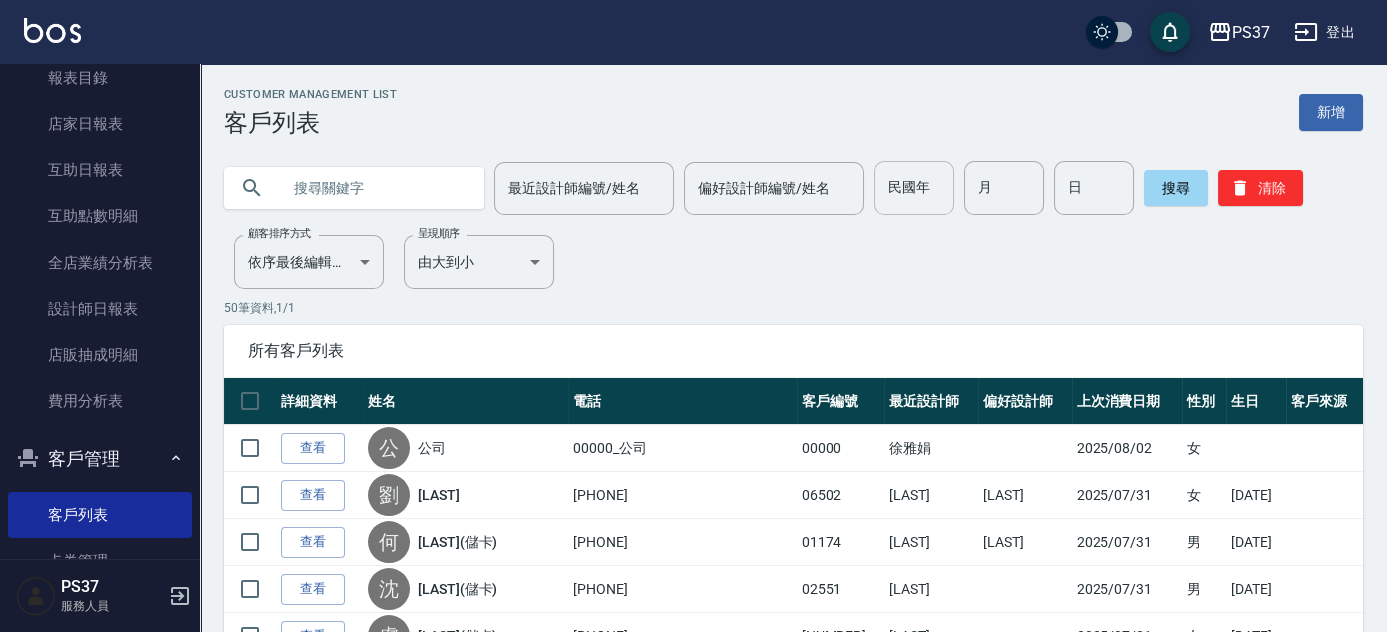 click on "民國年" at bounding box center (914, 188) 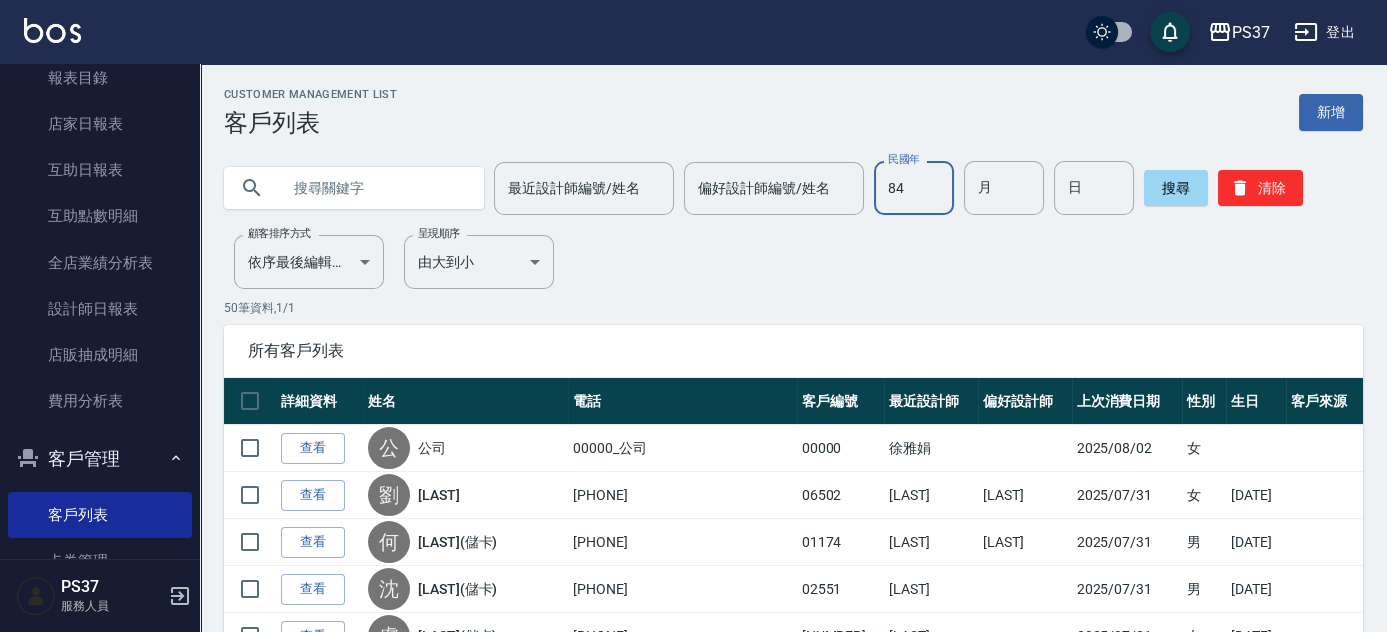 type on "84" 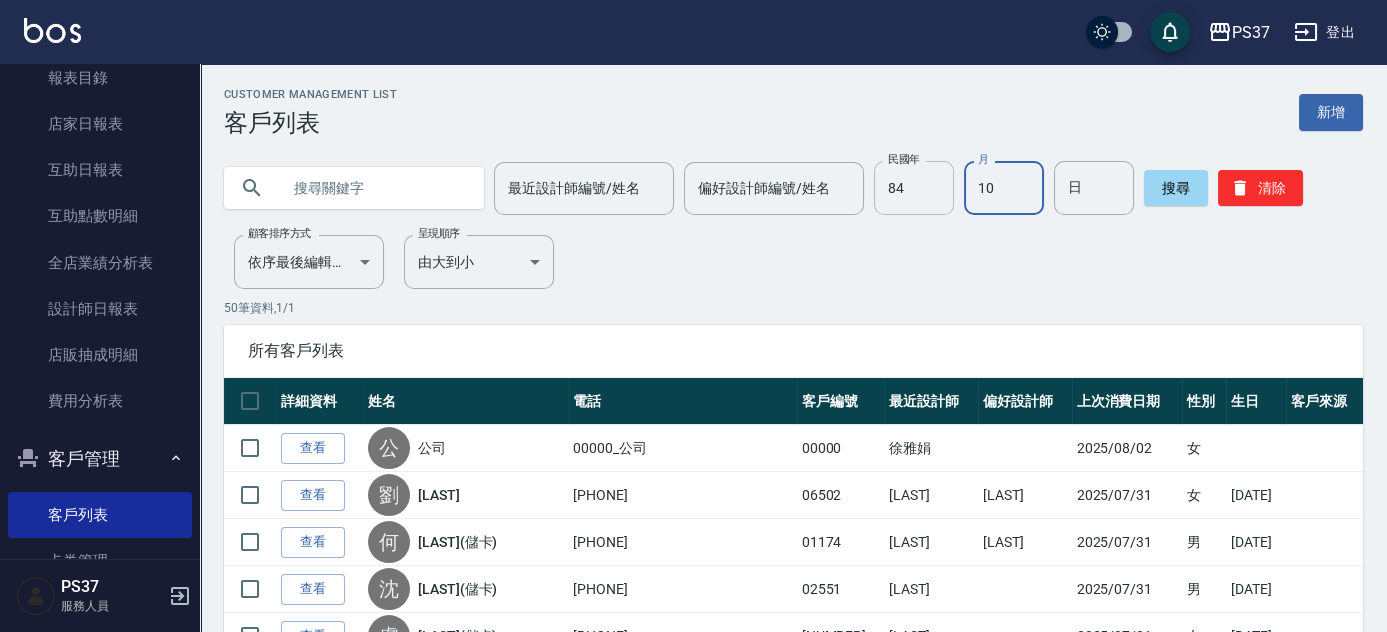 type on "10" 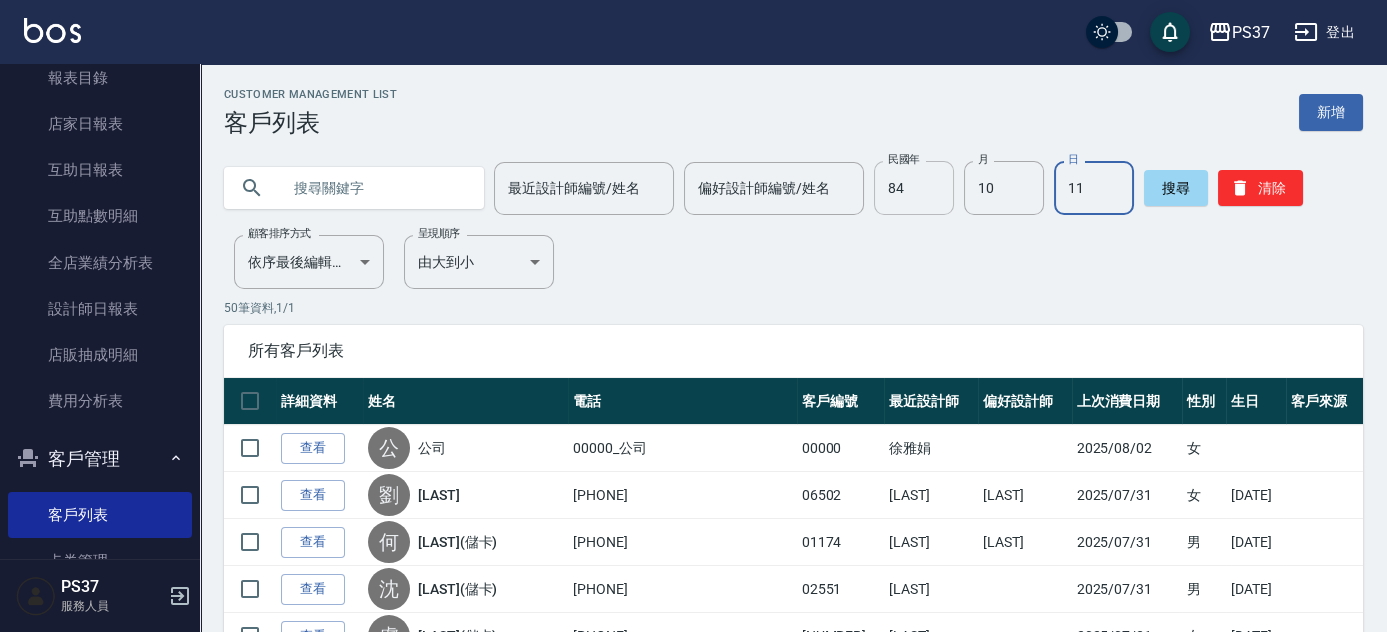 type on "11" 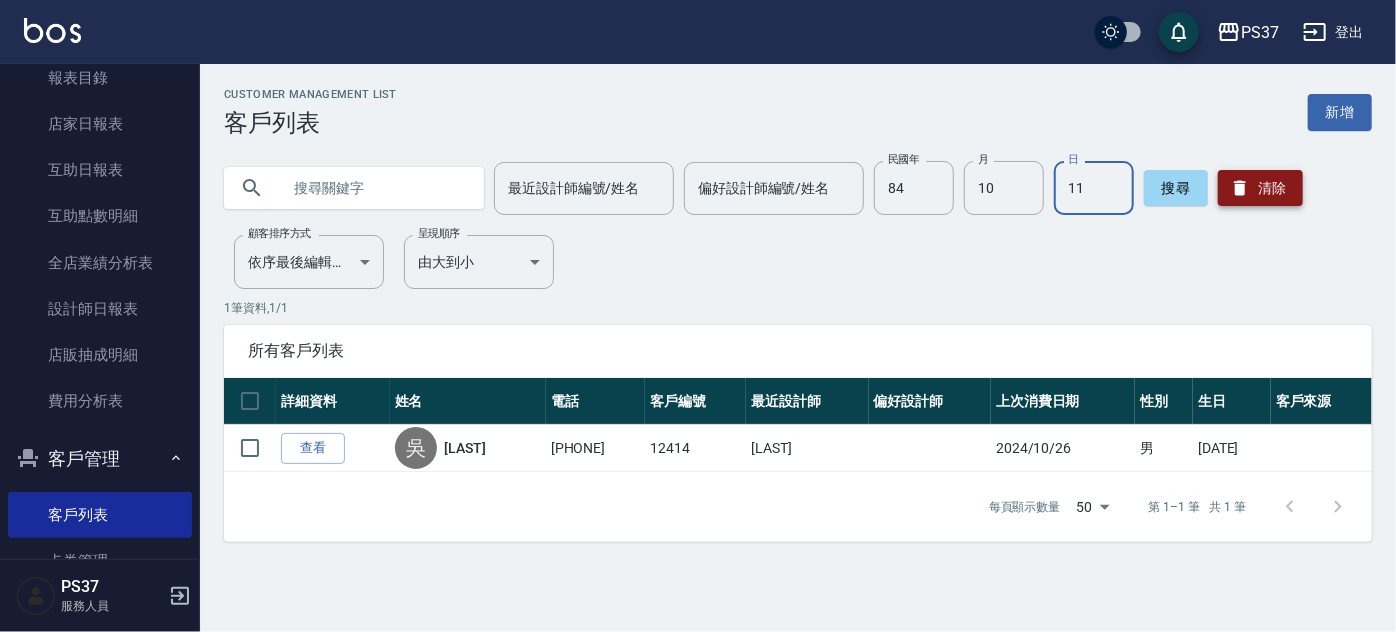 click 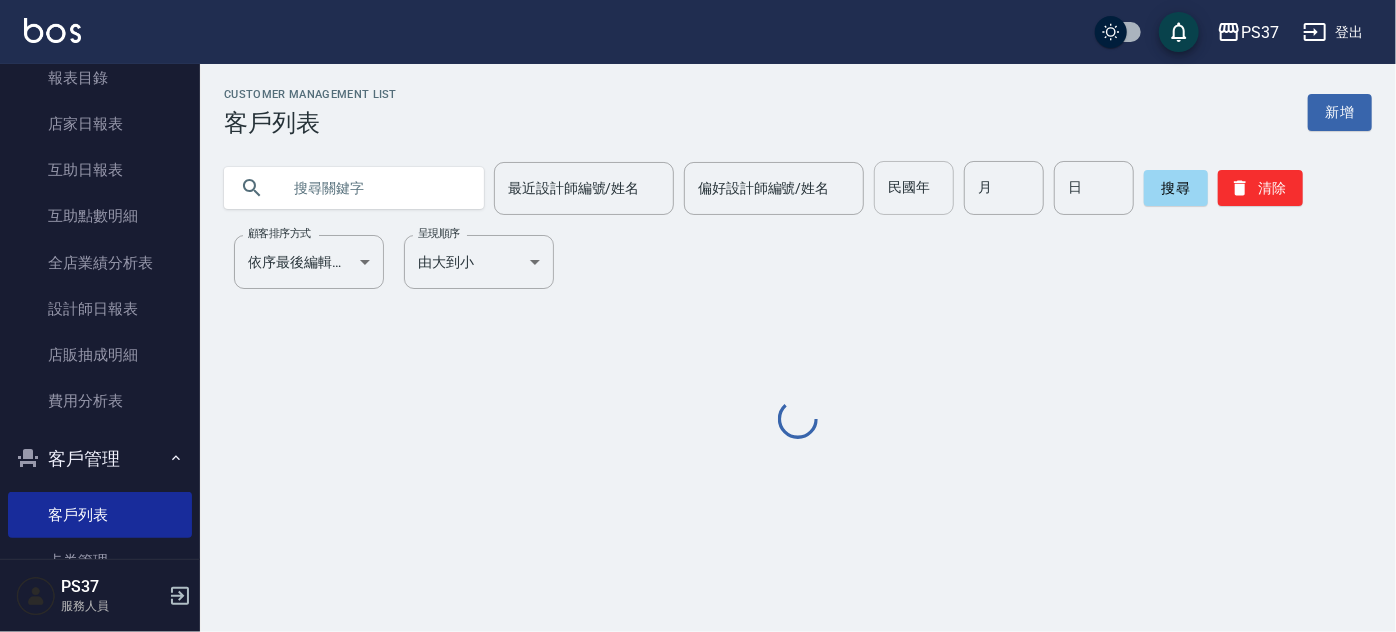 click on "民國年" at bounding box center [914, 188] 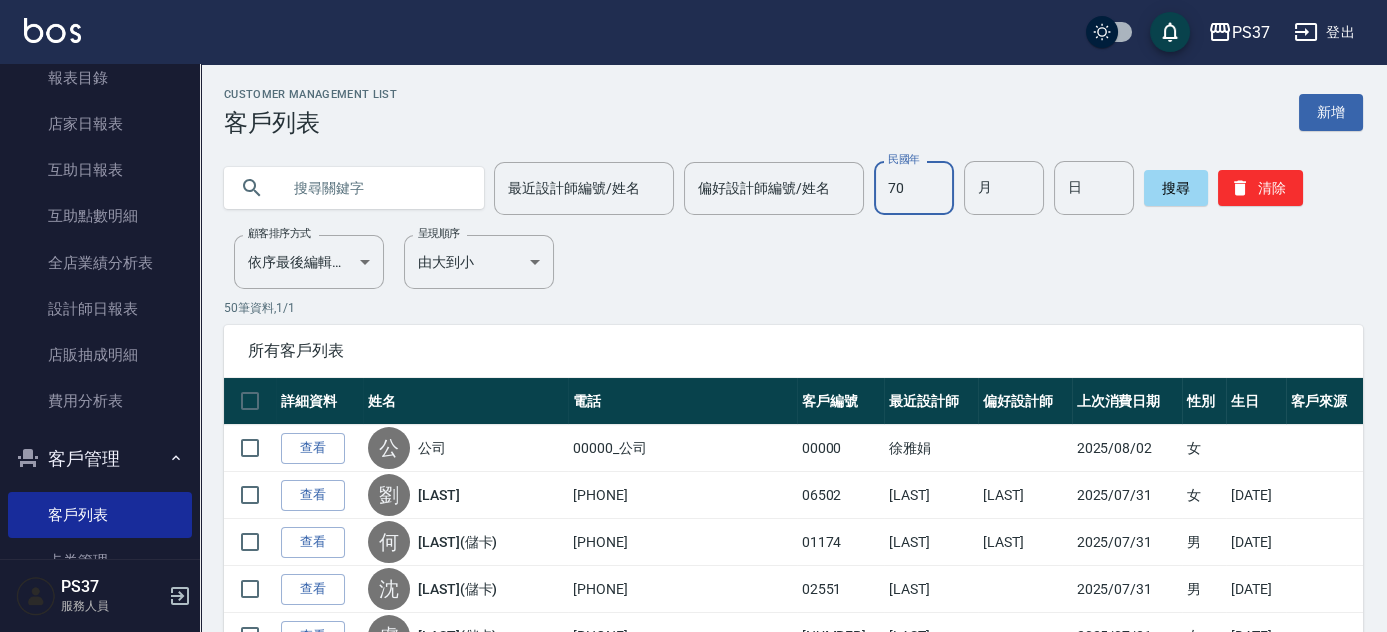 type on "70" 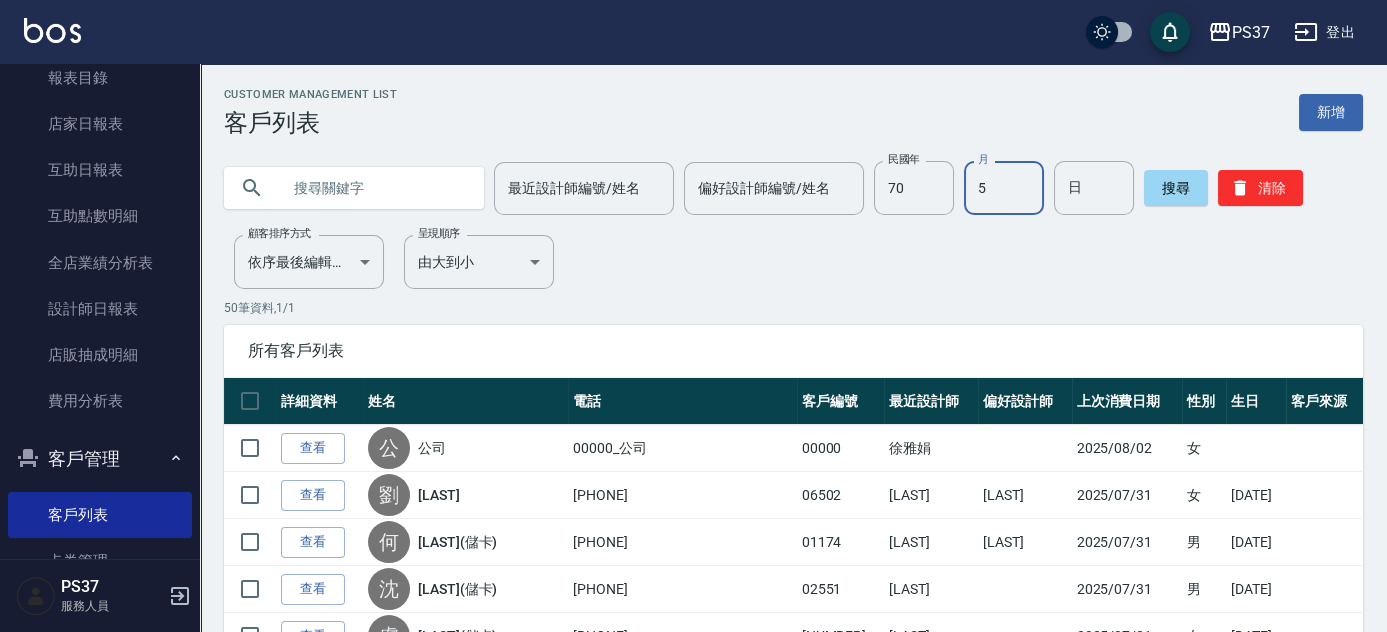 type on "5" 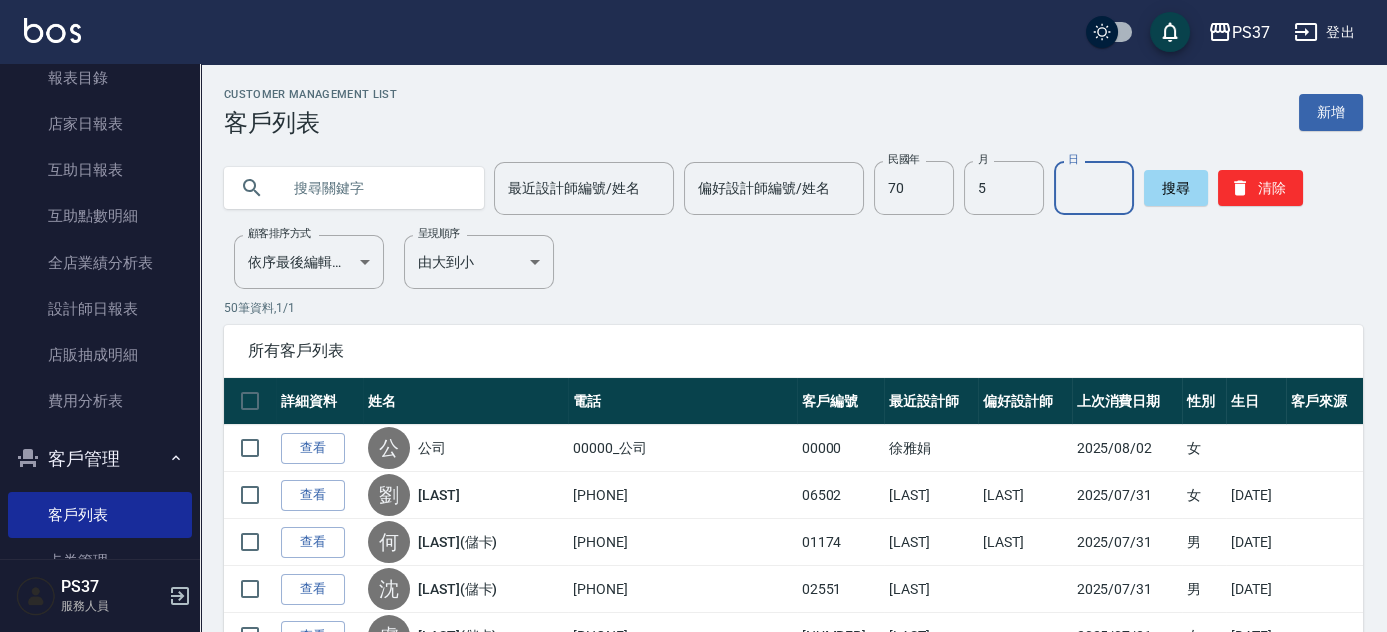 type on "2" 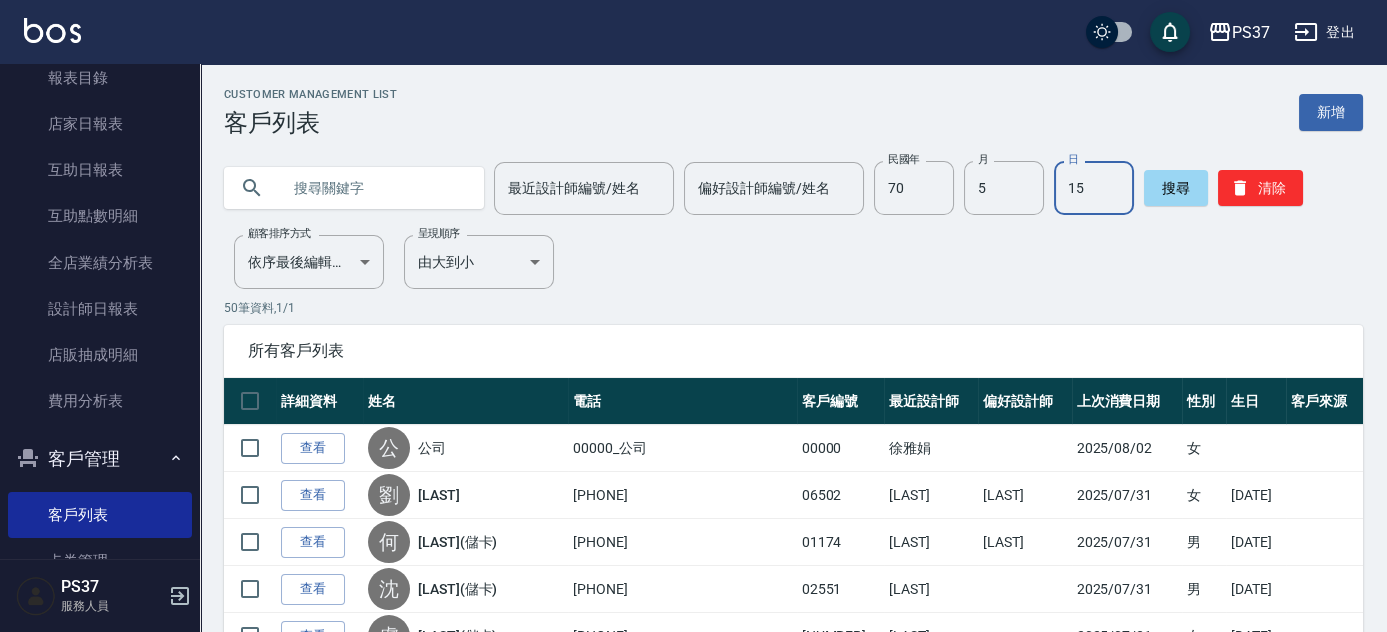 type on "15" 